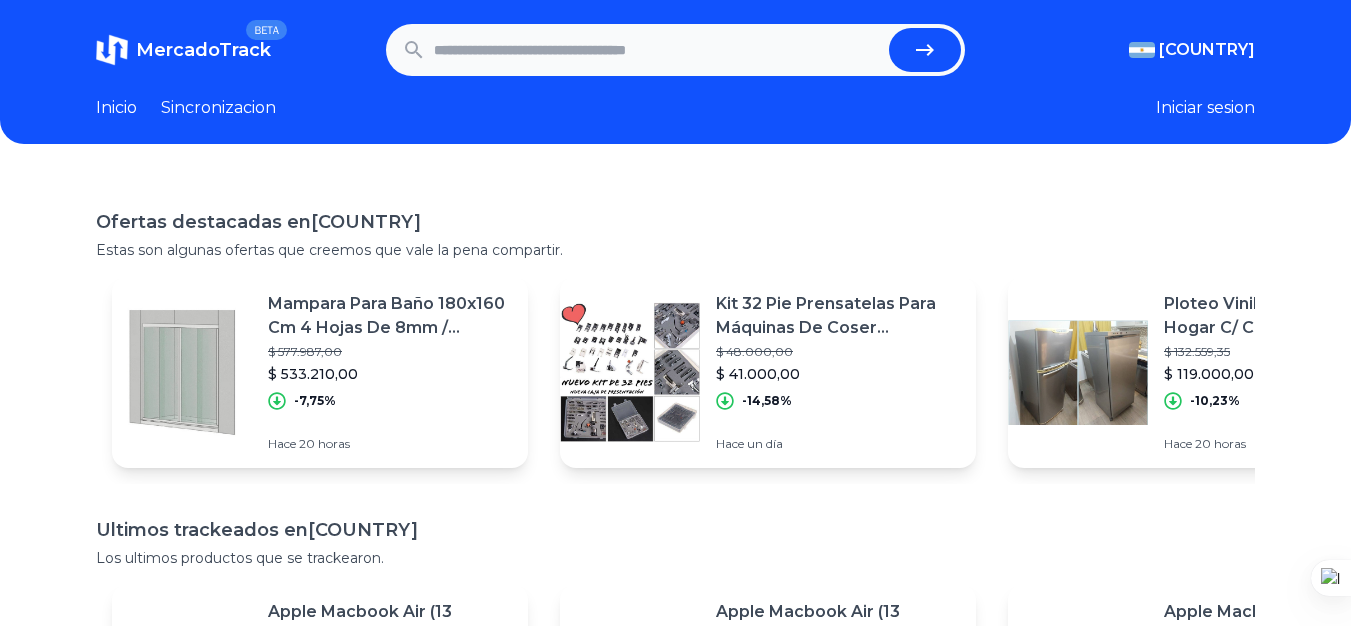 scroll, scrollTop: 0, scrollLeft: 0, axis: both 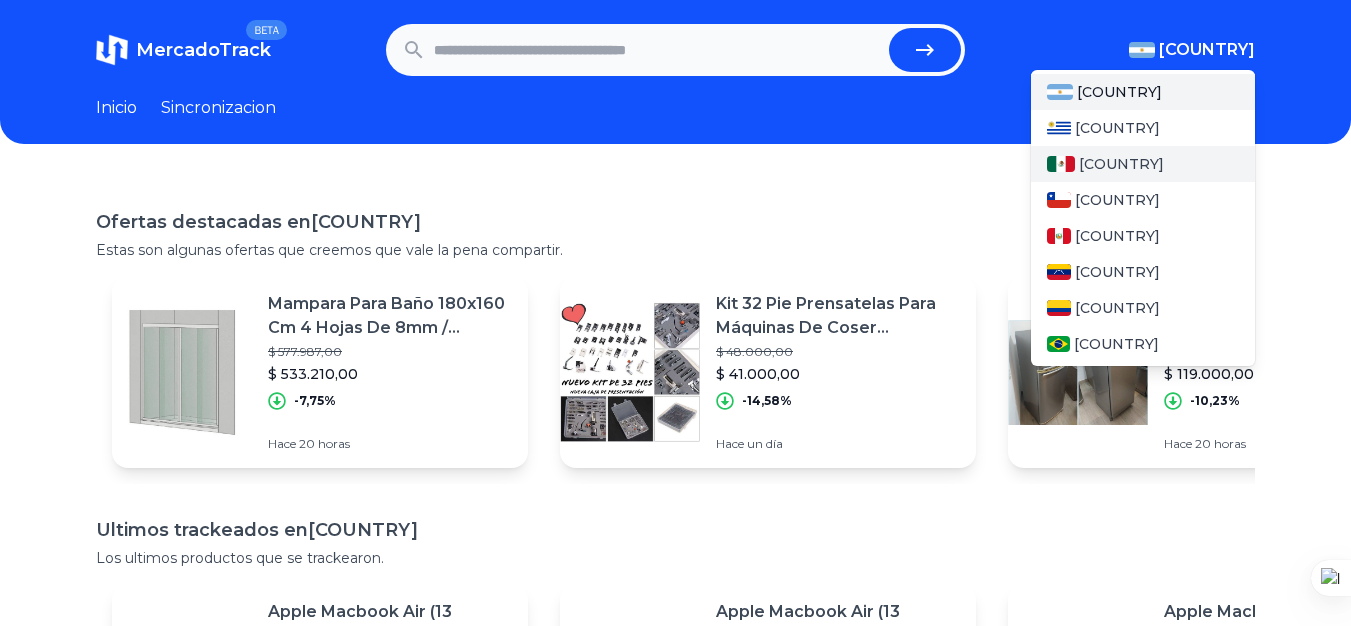 click on "Mexico" at bounding box center (1121, 164) 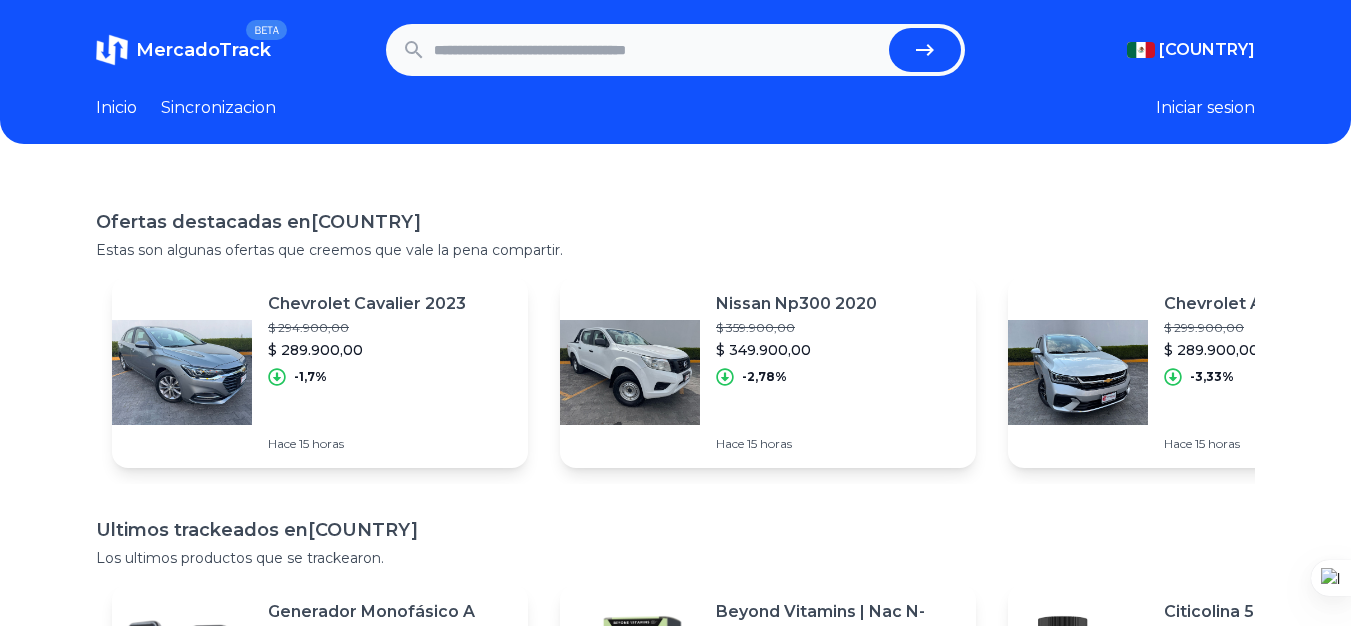 click at bounding box center (658, 50) 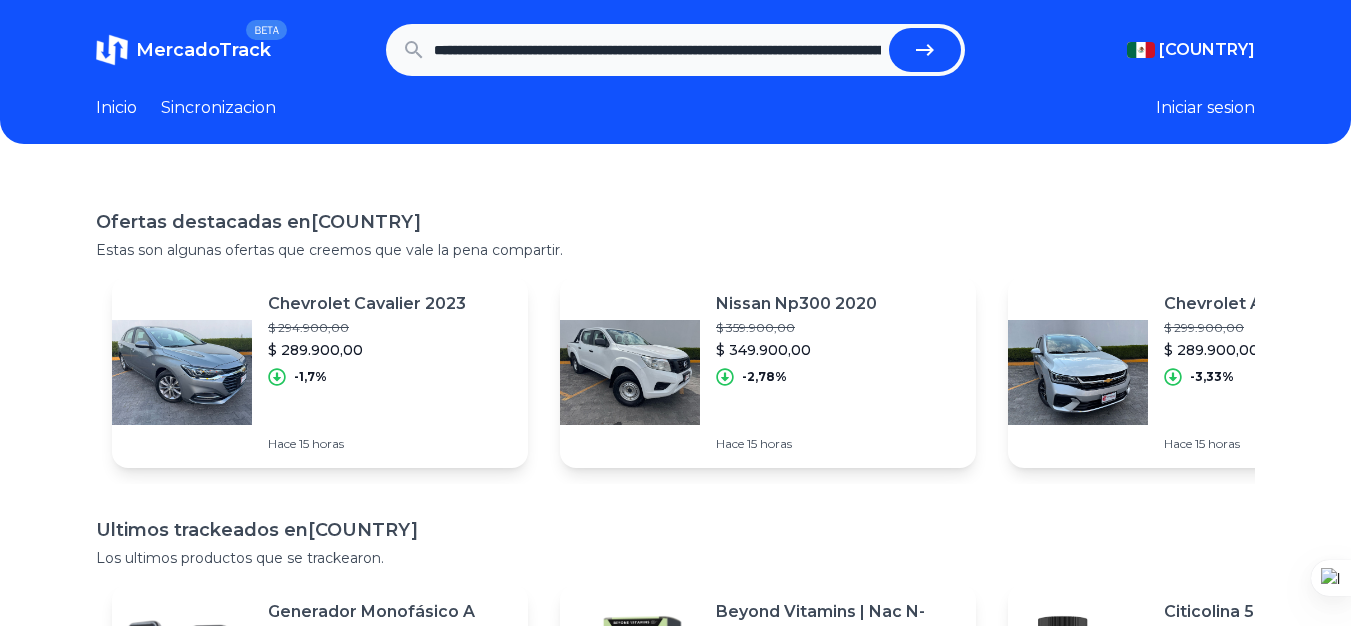 scroll, scrollTop: 0, scrollLeft: 2849, axis: horizontal 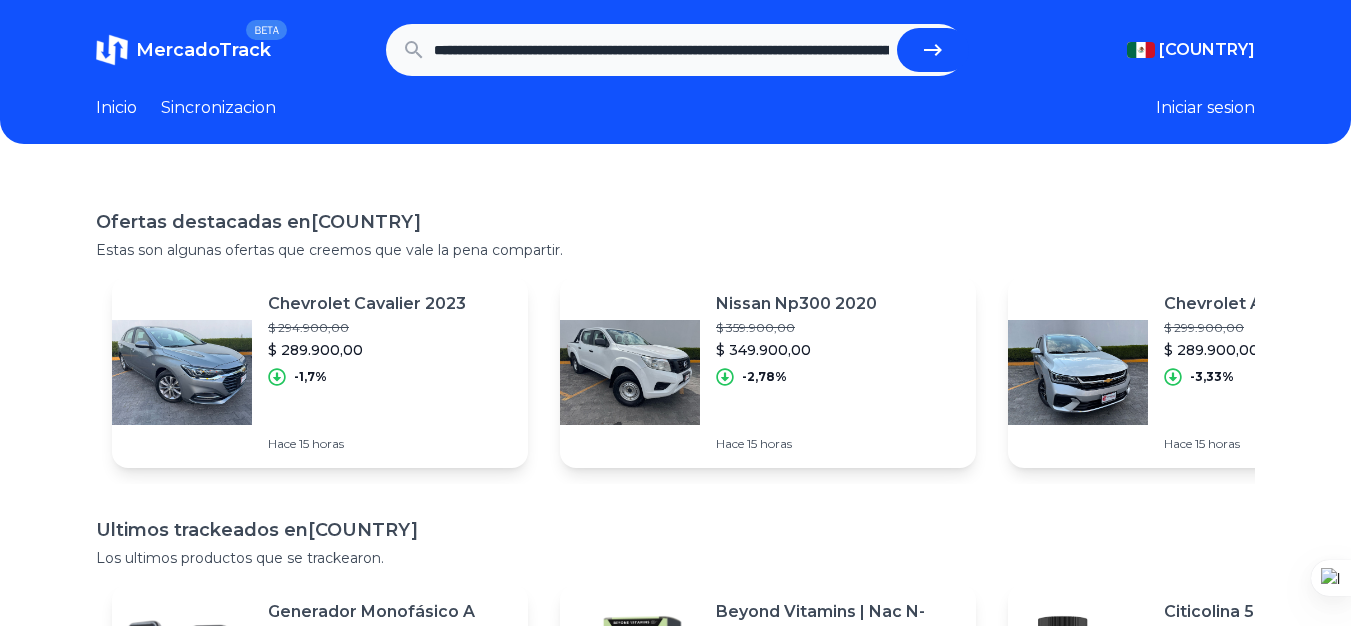 click at bounding box center [933, 50] 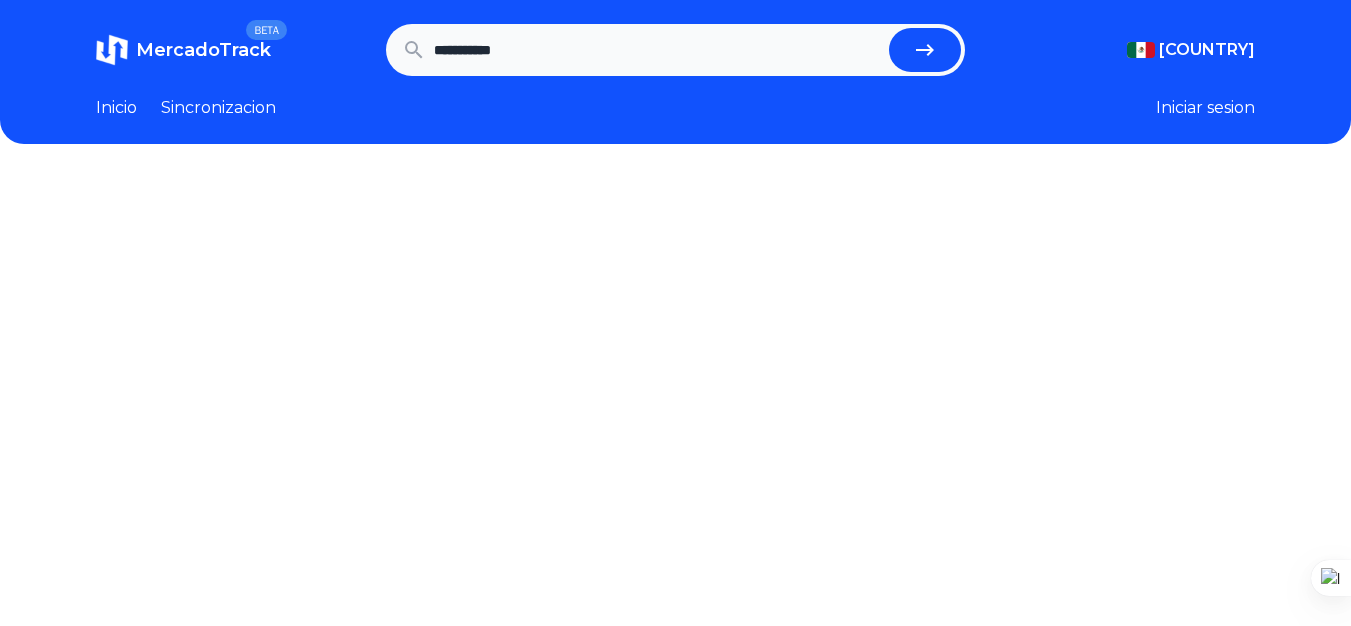 scroll, scrollTop: 0, scrollLeft: 0, axis: both 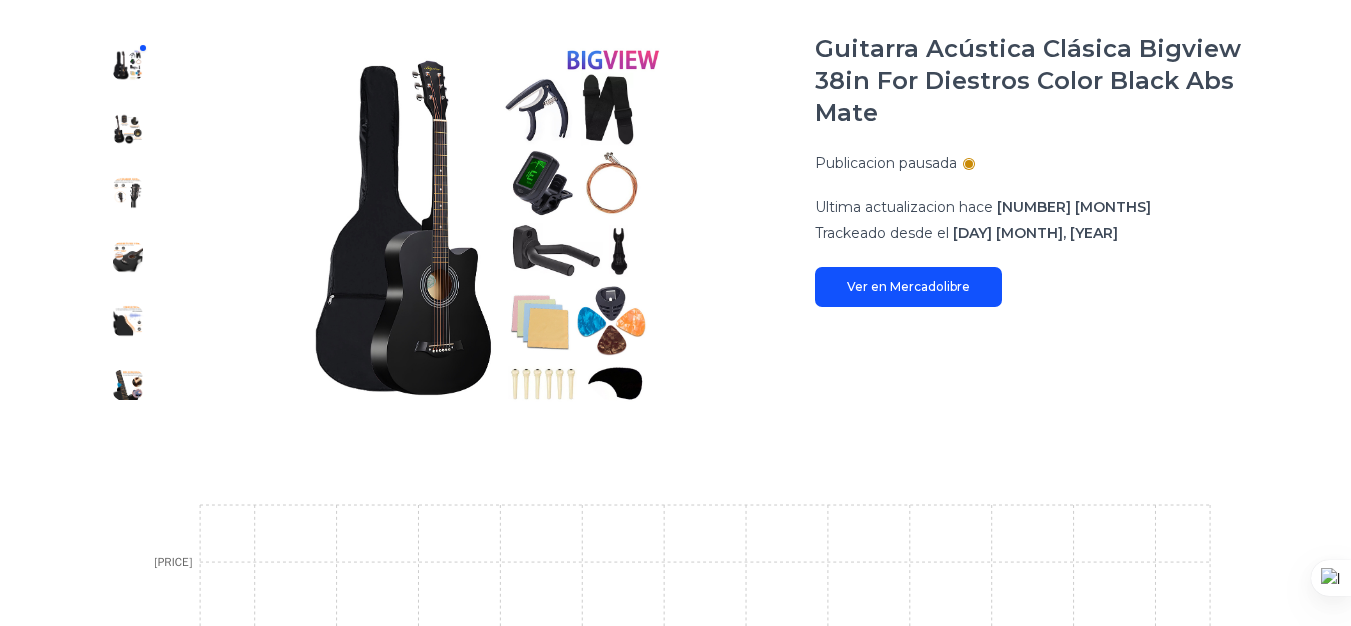click on "Ver en Mercadolibre" at bounding box center [908, 287] 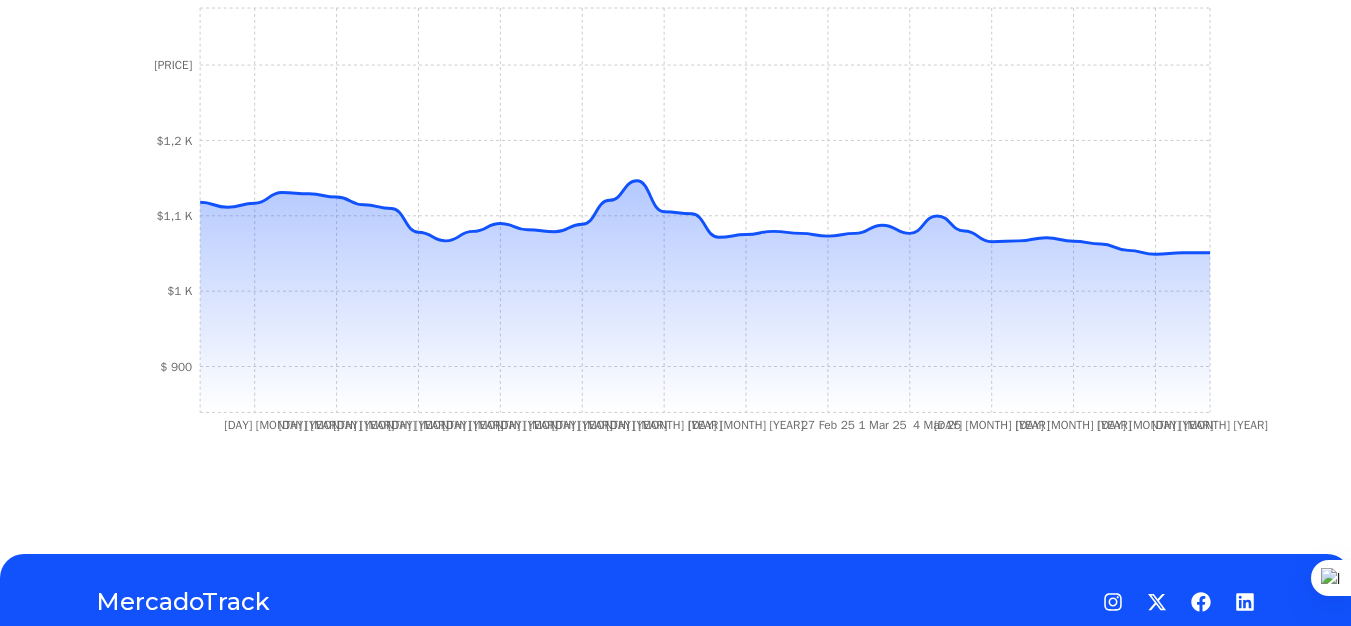 scroll, scrollTop: 800, scrollLeft: 0, axis: vertical 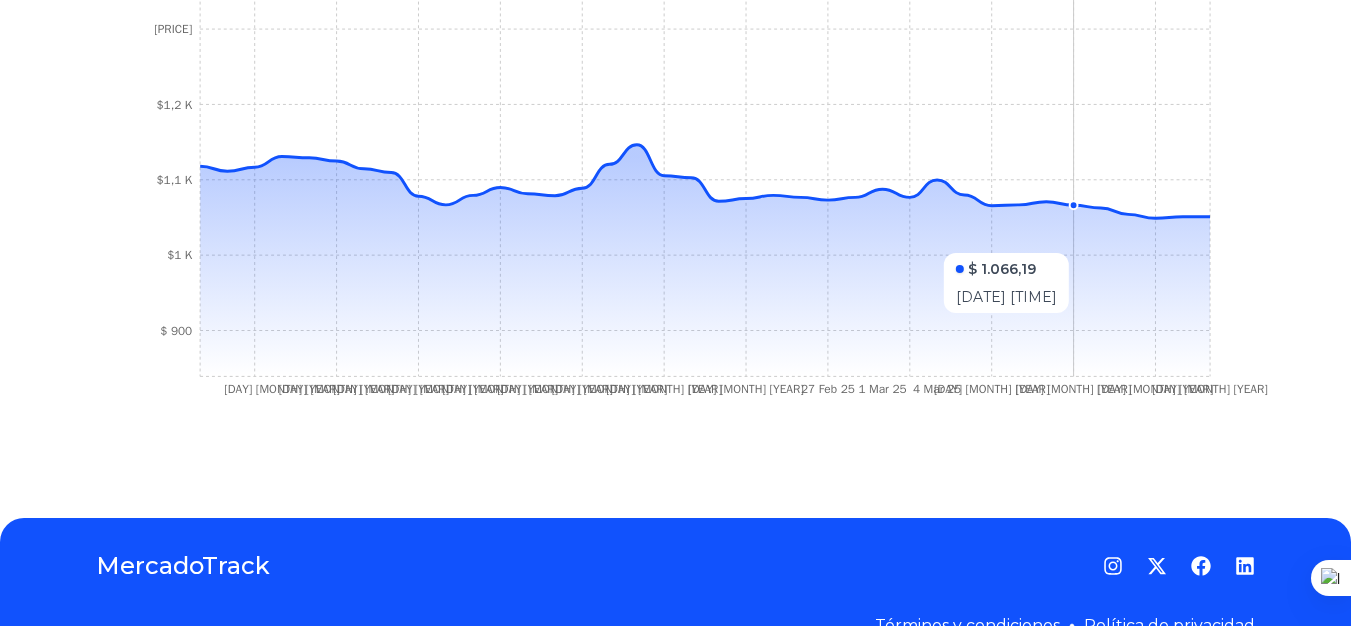 drag, startPoint x: 1099, startPoint y: 243, endPoint x: 872, endPoint y: 243, distance: 227 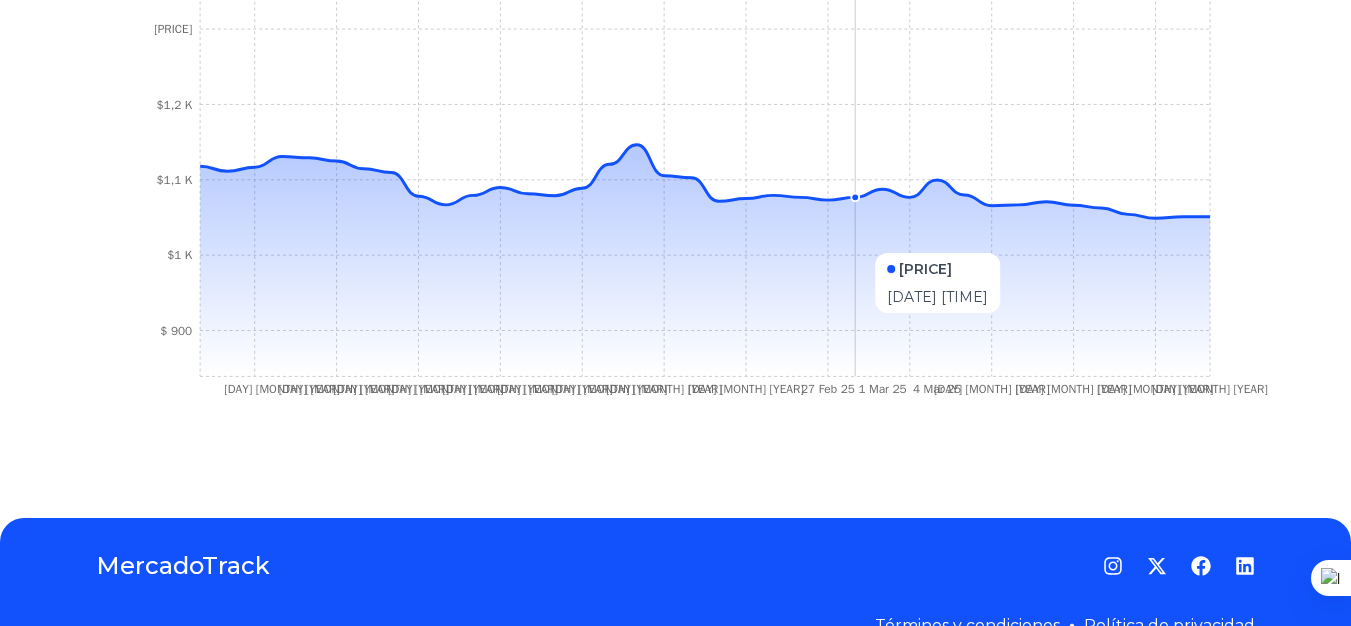 drag, startPoint x: 872, startPoint y: 243, endPoint x: 133, endPoint y: 182, distance: 741.5133 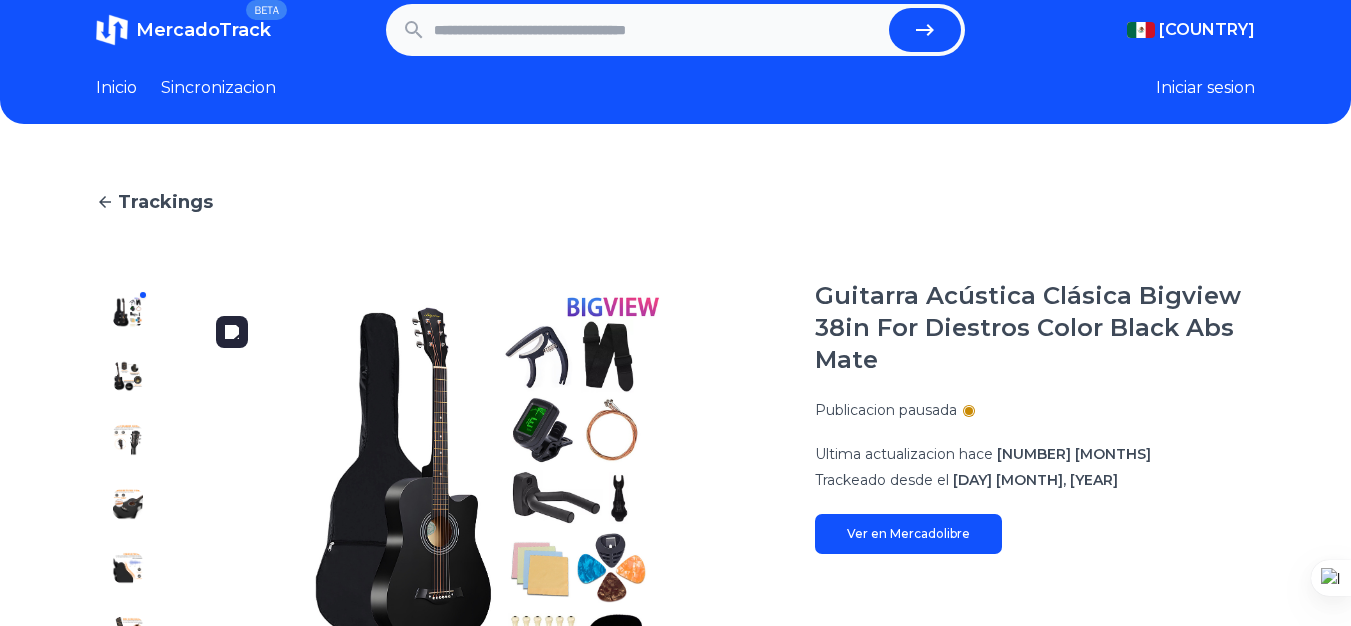 scroll, scrollTop: 0, scrollLeft: 0, axis: both 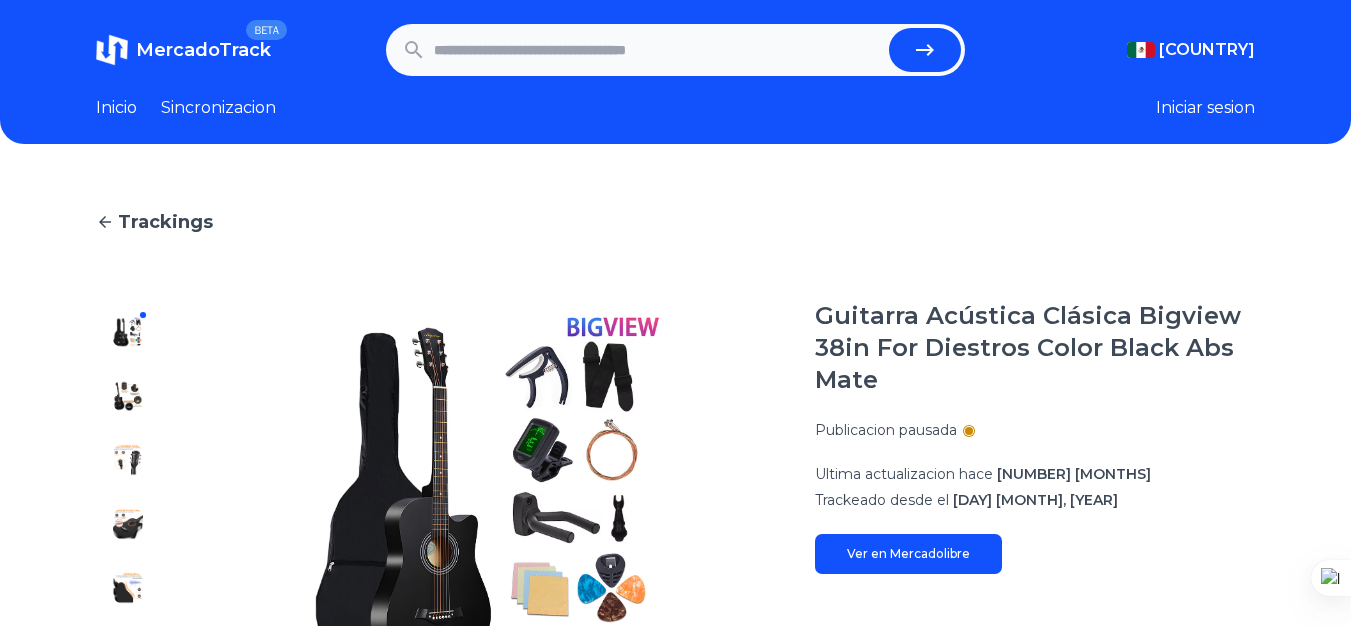 click at bounding box center (658, 50) 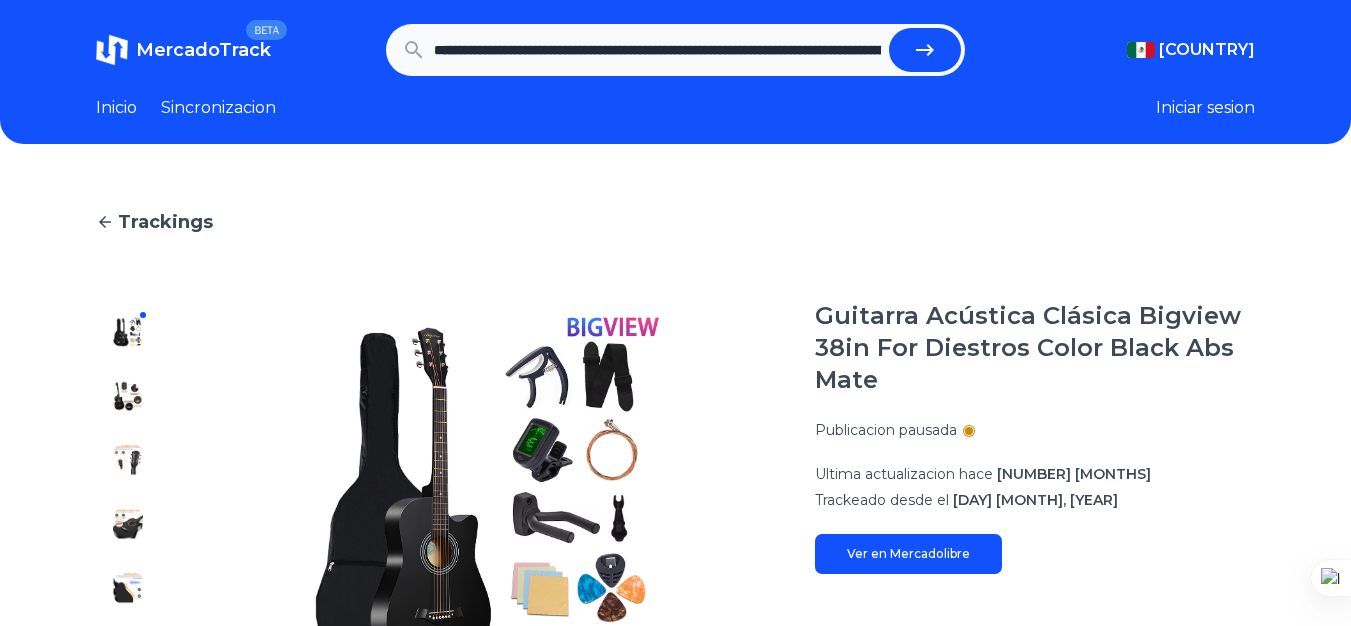 scroll, scrollTop: 0, scrollLeft: 2489, axis: horizontal 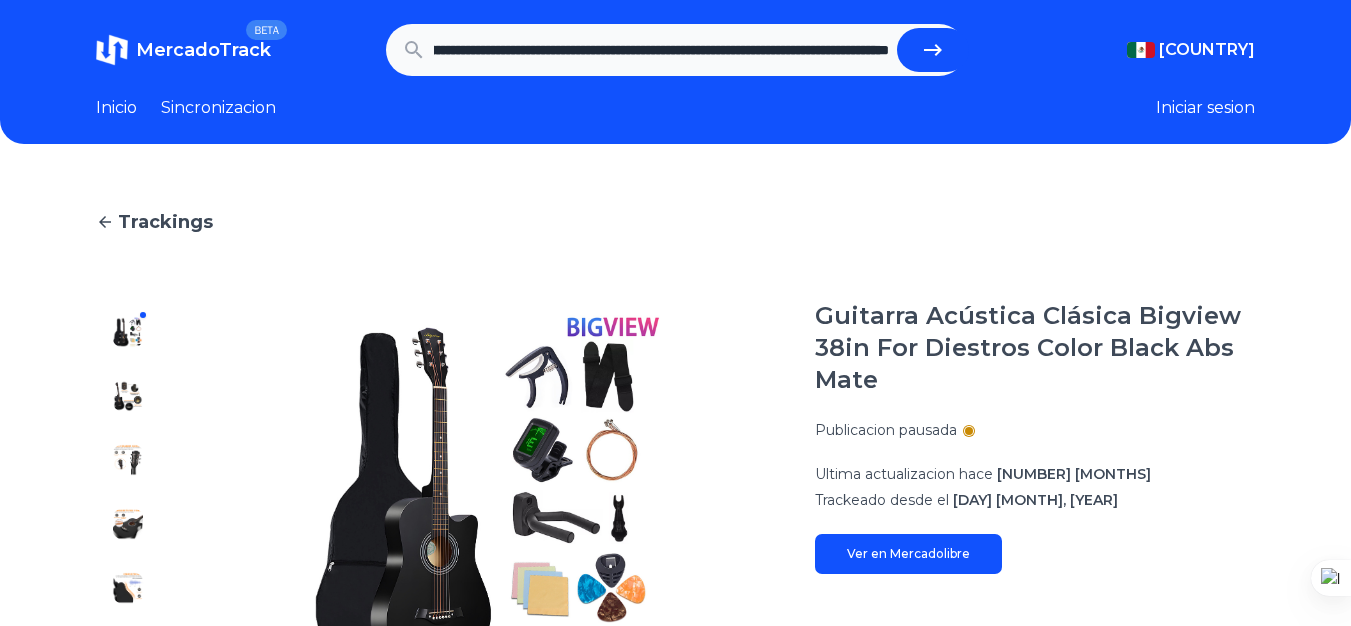 click at bounding box center (933, 50) 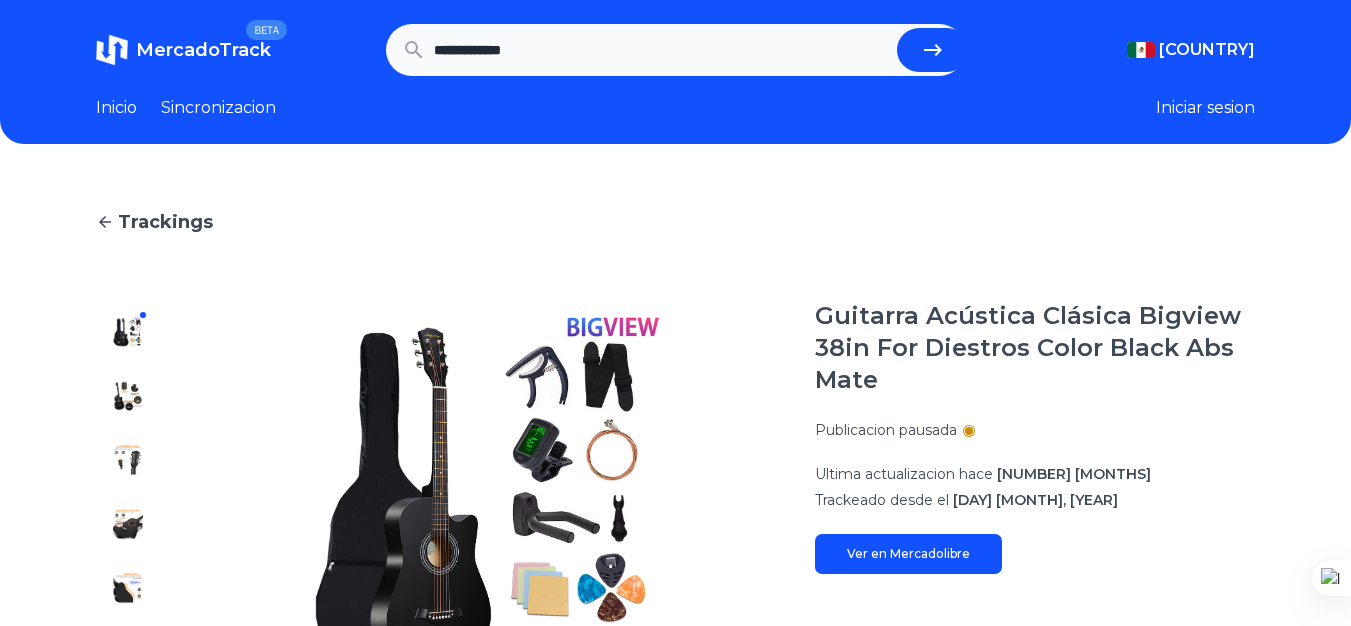 scroll, scrollTop: 0, scrollLeft: 0, axis: both 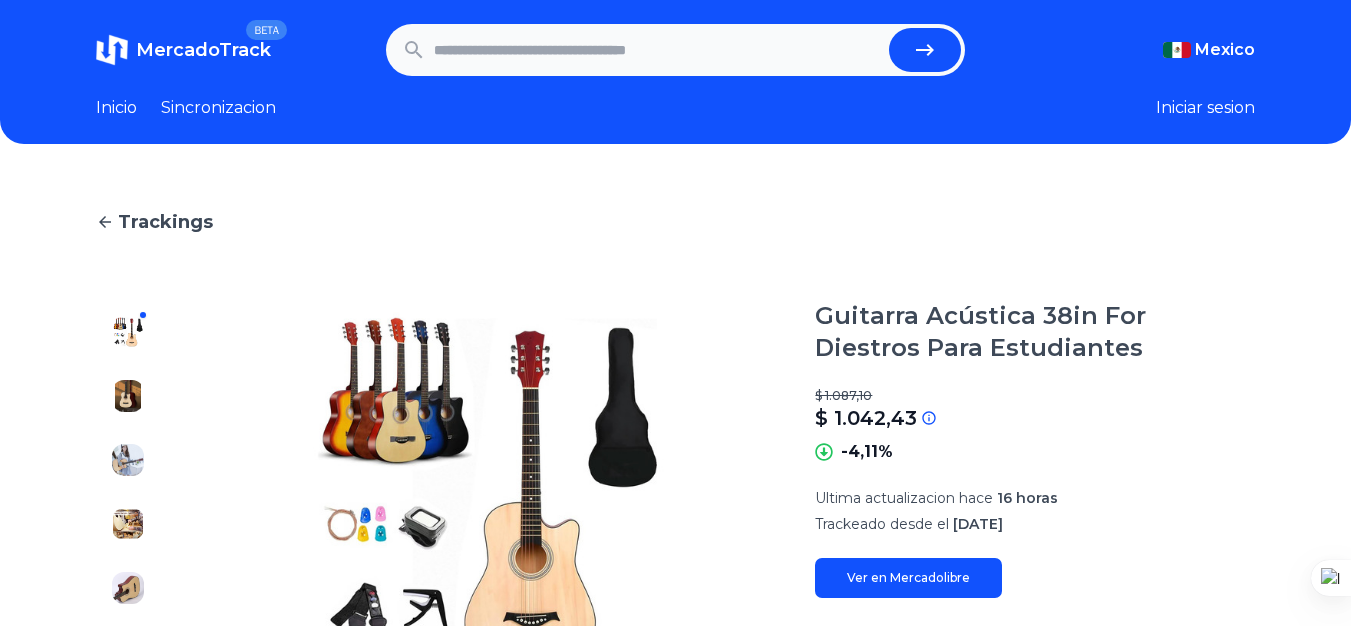 click at bounding box center (658, 50) 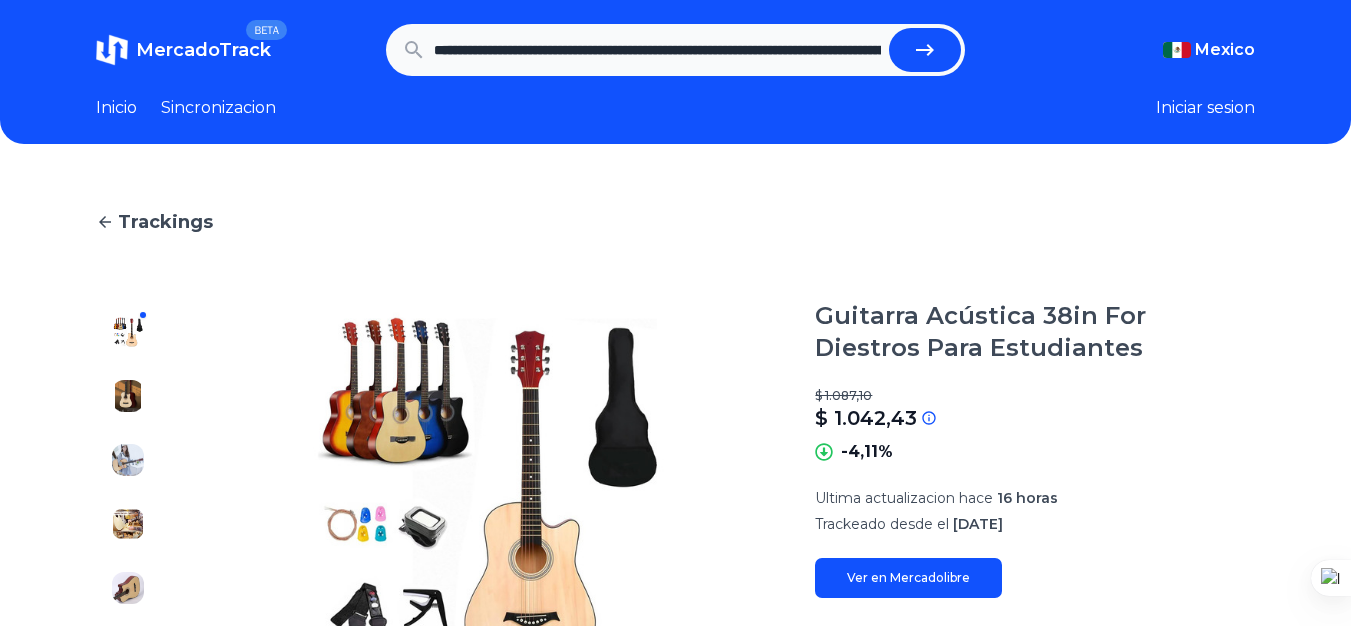 scroll, scrollTop: 0, scrollLeft: 2055, axis: horizontal 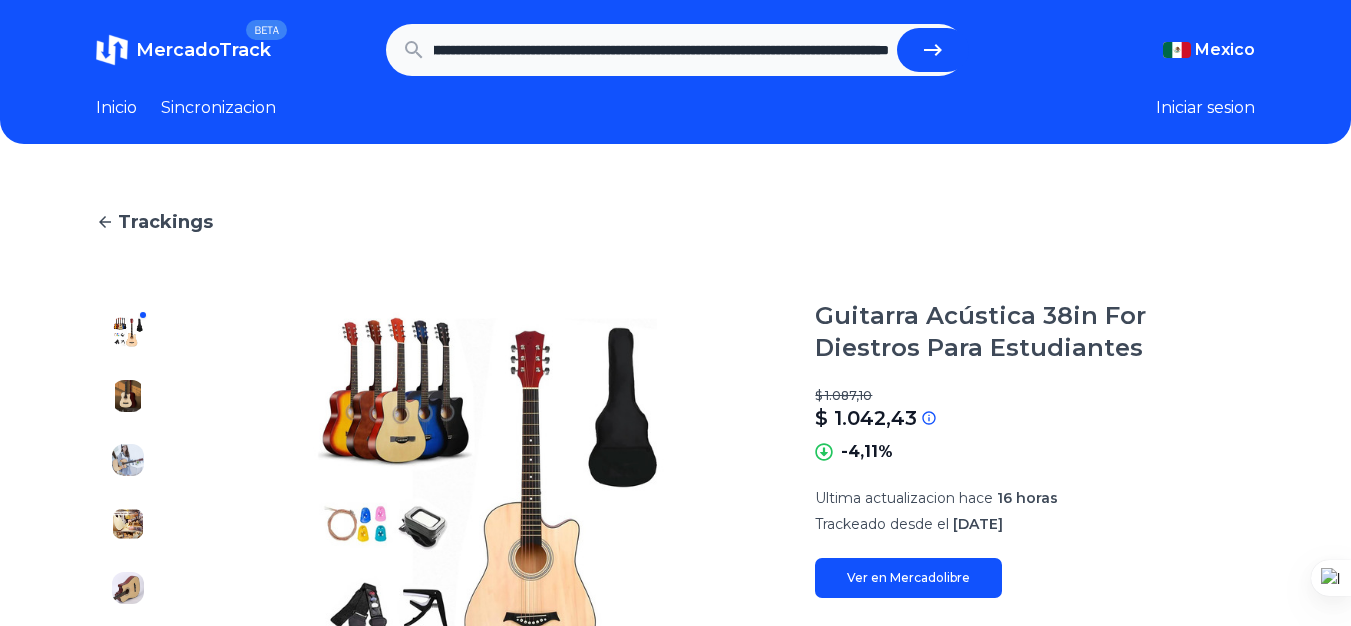 click 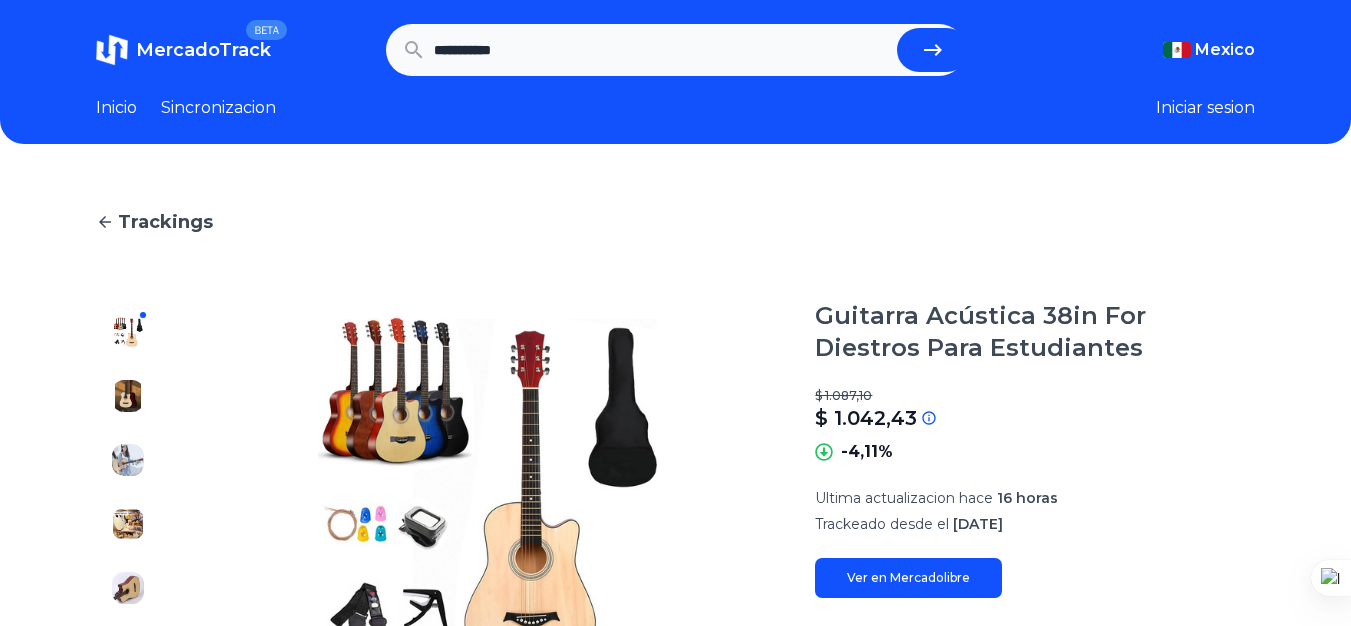 scroll, scrollTop: 0, scrollLeft: 0, axis: both 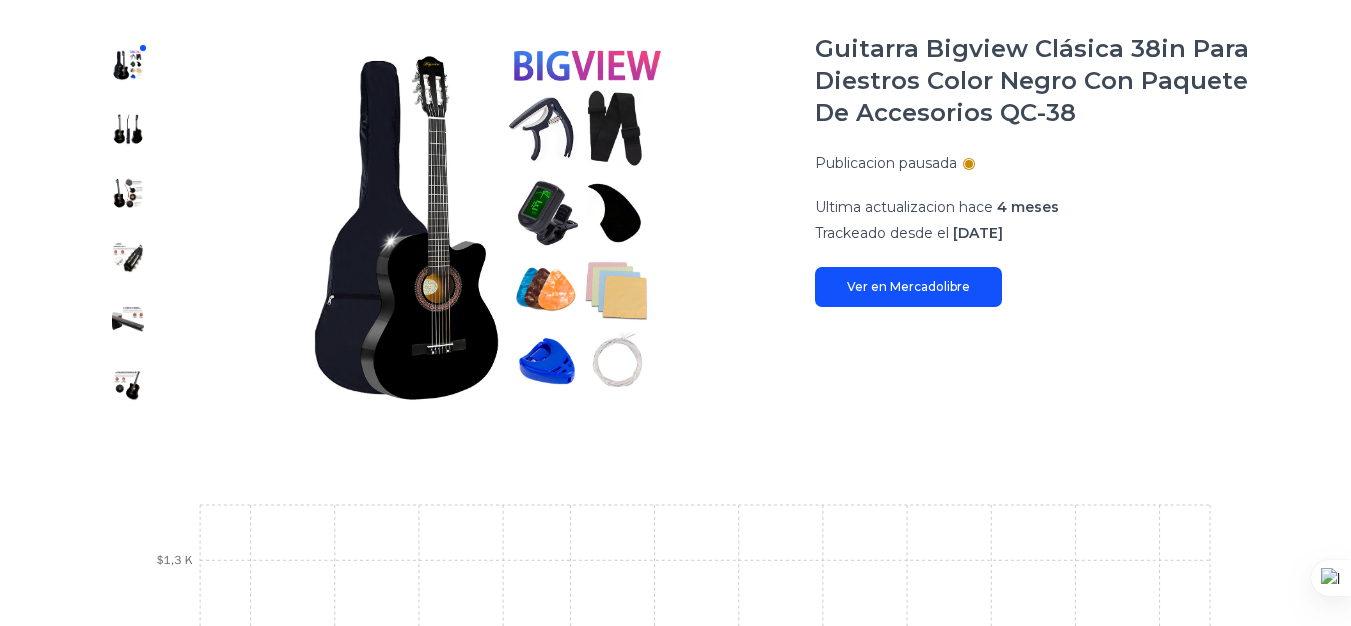 click on "Publicacion pausada" at bounding box center (1035, 163) 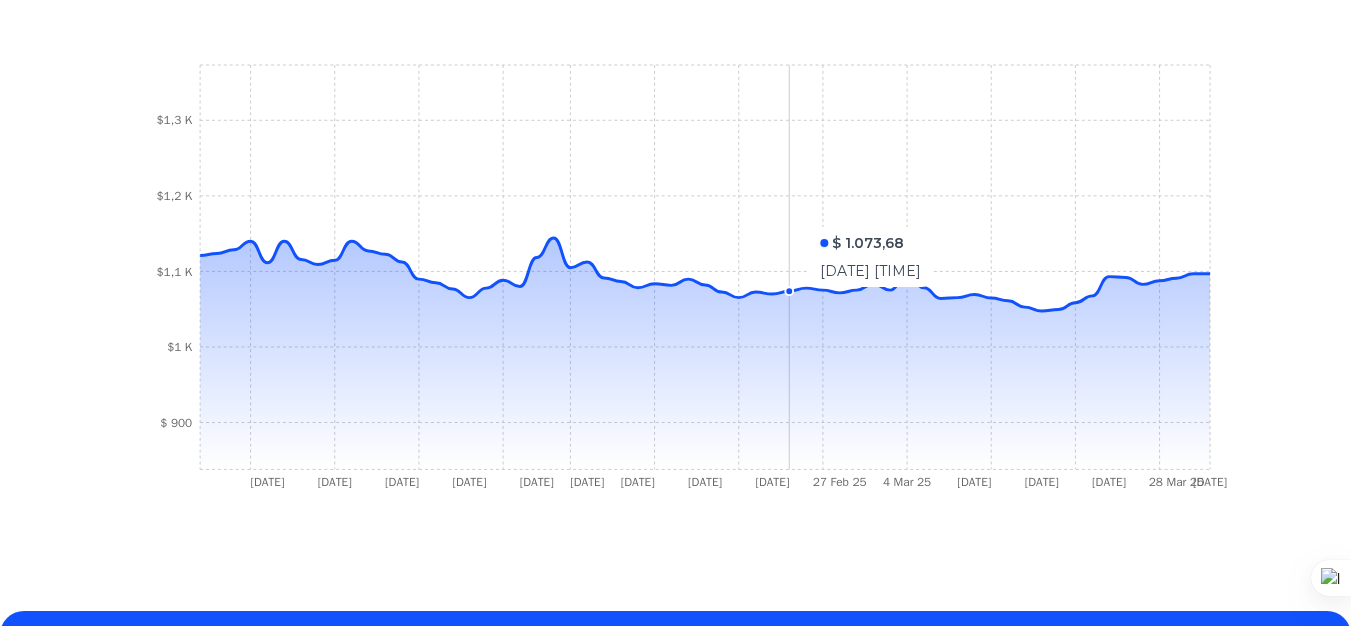 scroll, scrollTop: 0, scrollLeft: 0, axis: both 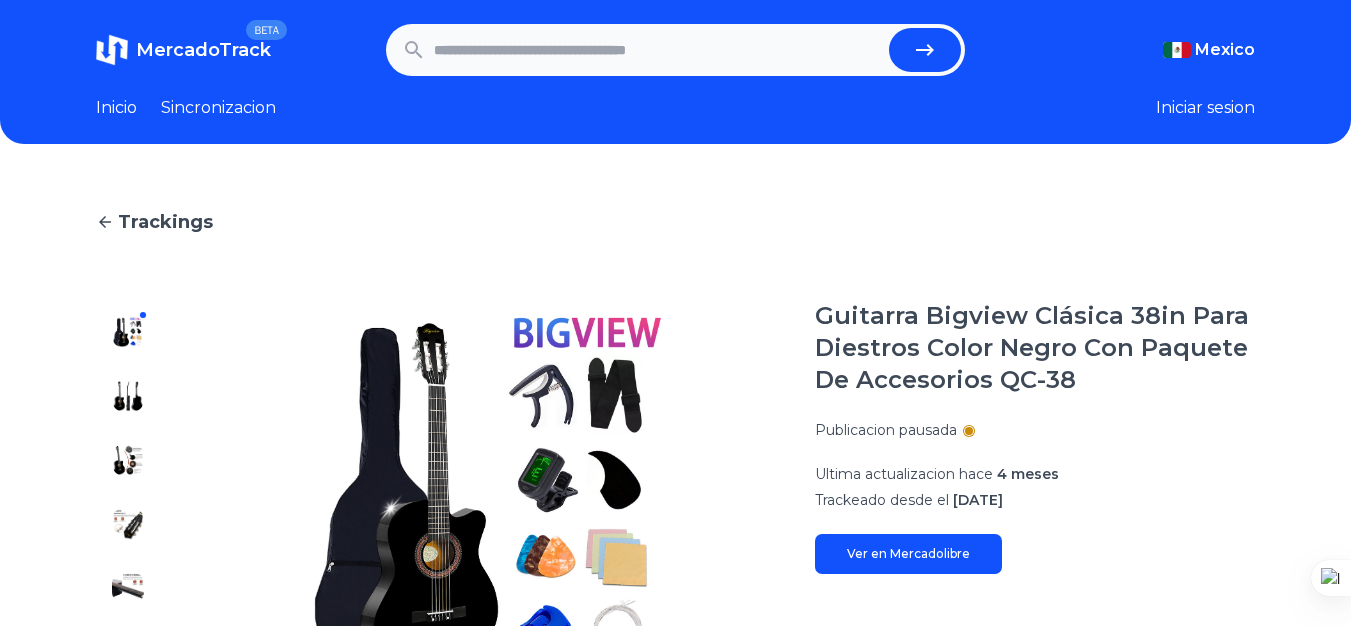 click at bounding box center [658, 50] 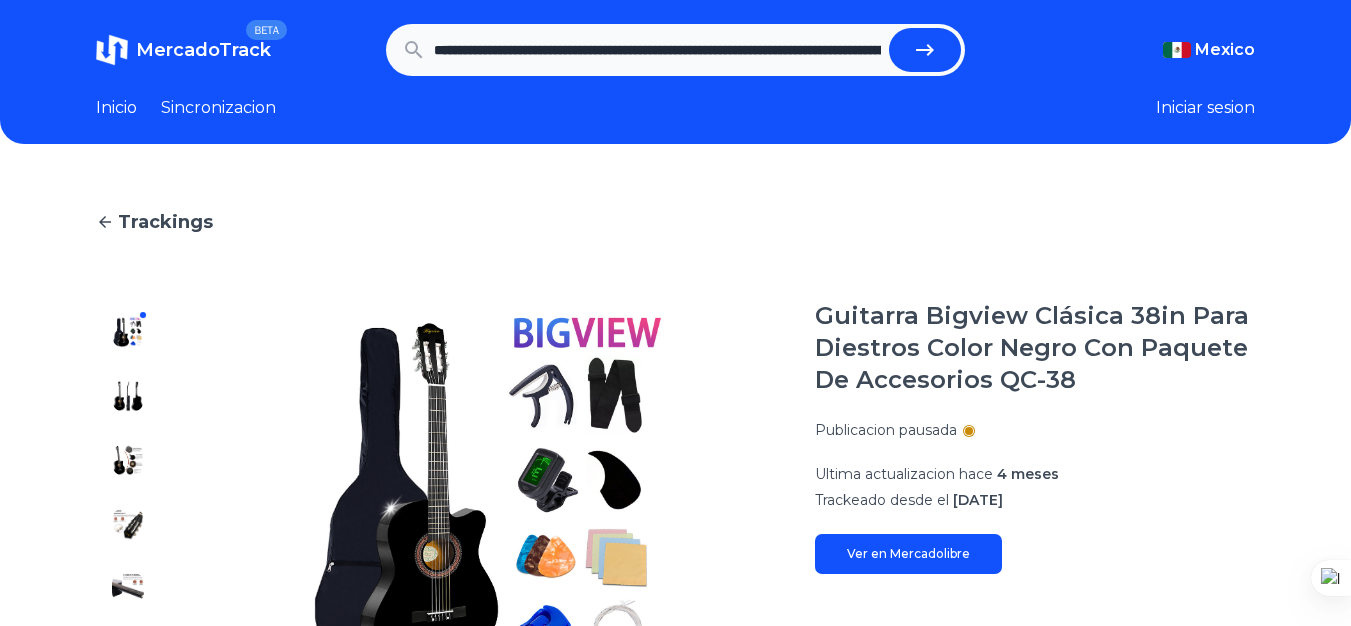 scroll, scrollTop: 0, scrollLeft: 2216, axis: horizontal 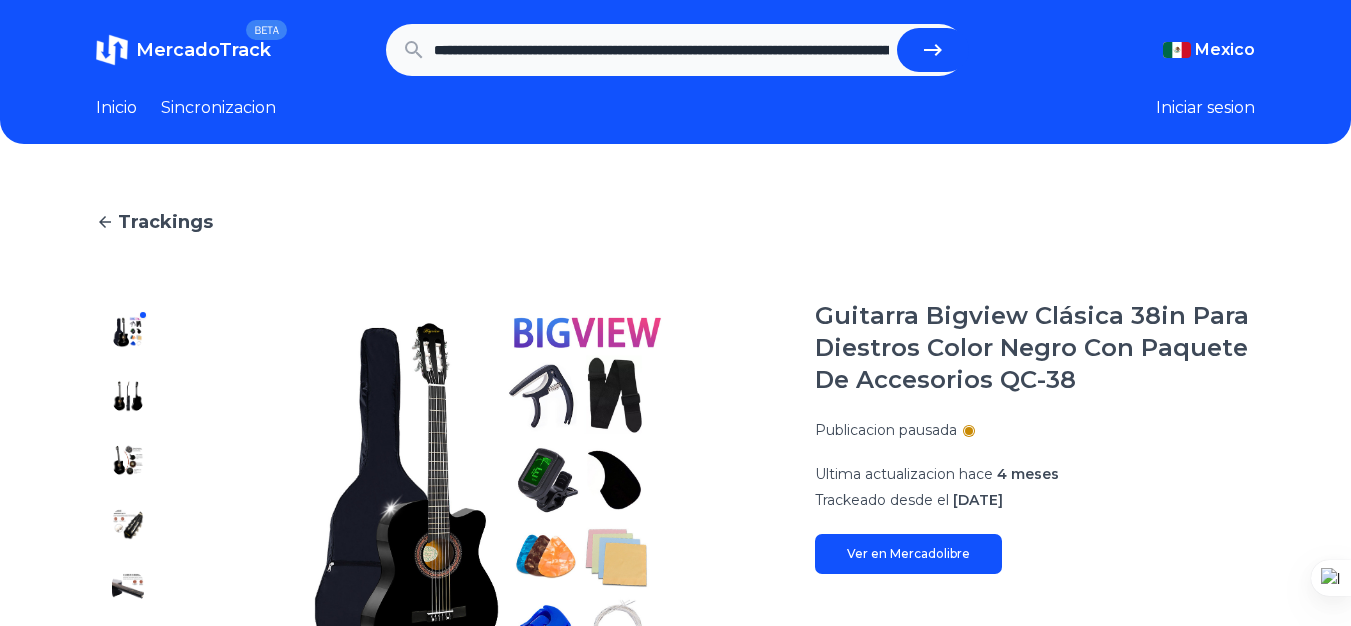 click at bounding box center (933, 50) 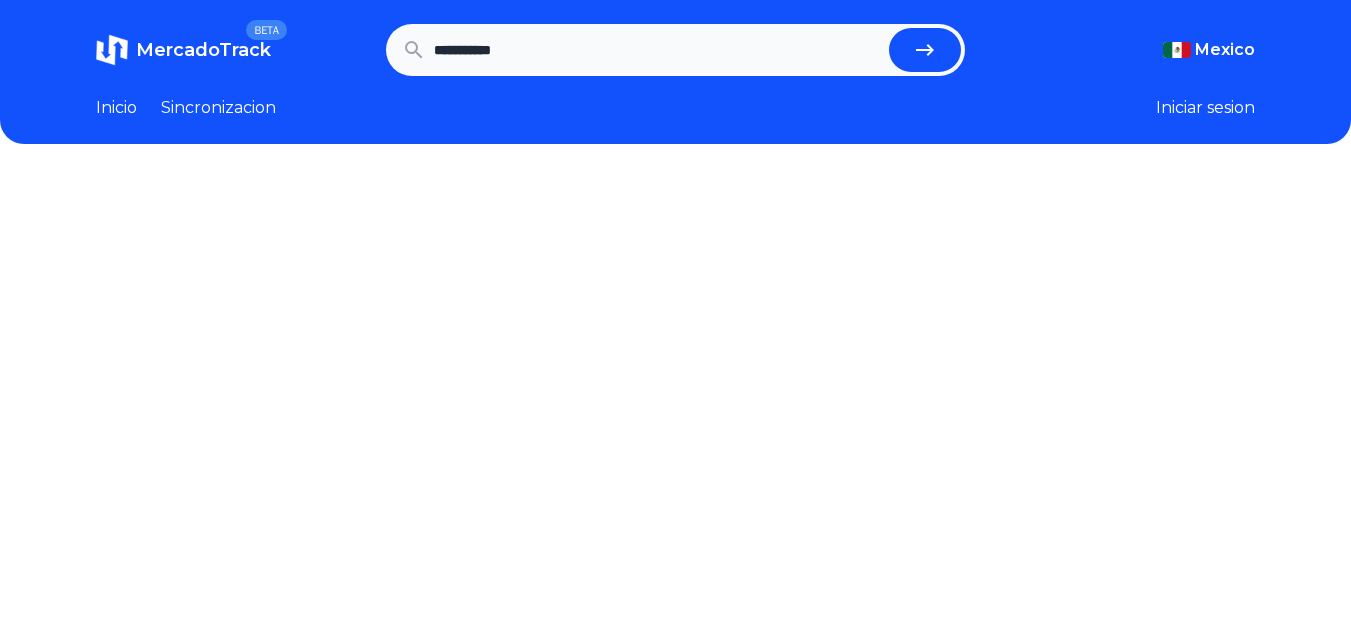 scroll, scrollTop: 267, scrollLeft: 0, axis: vertical 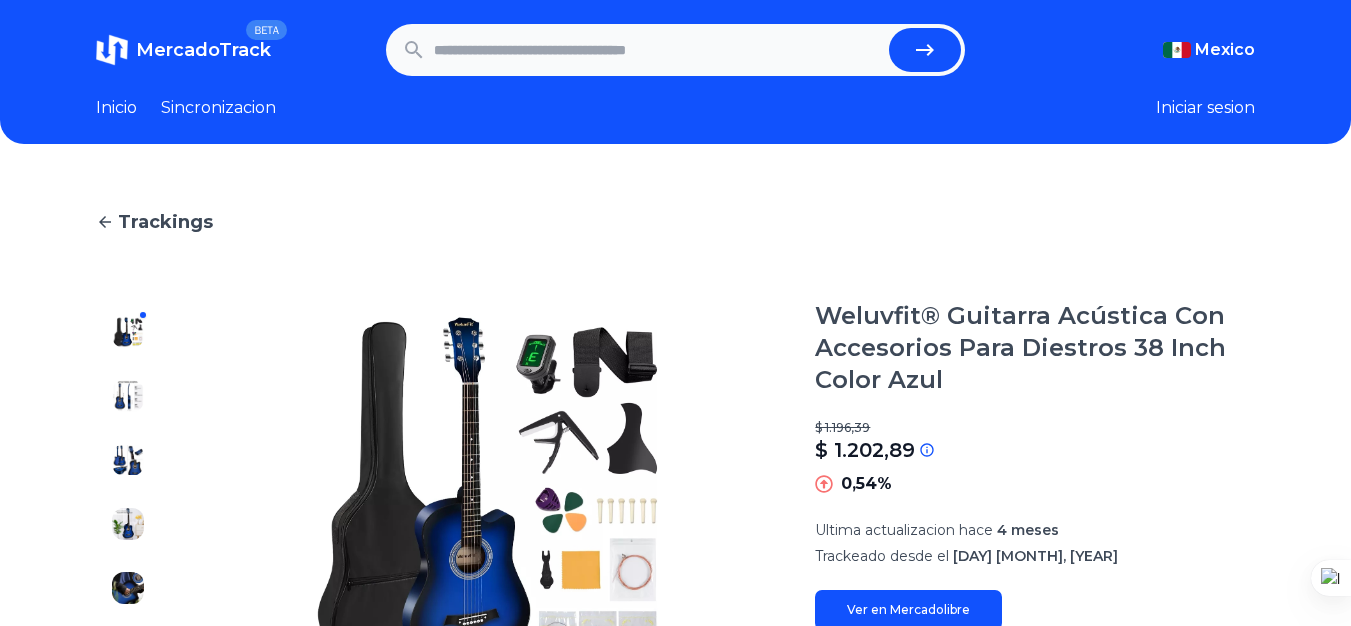 click at bounding box center (658, 50) 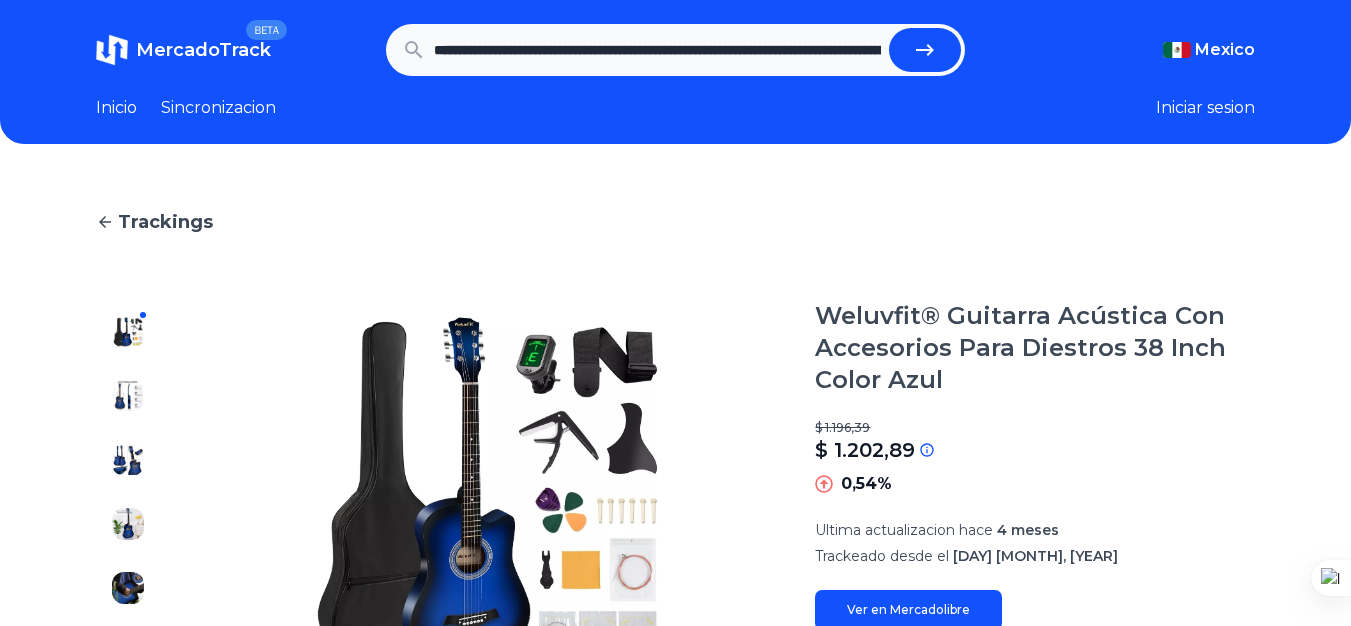 scroll, scrollTop: 0, scrollLeft: 2430, axis: horizontal 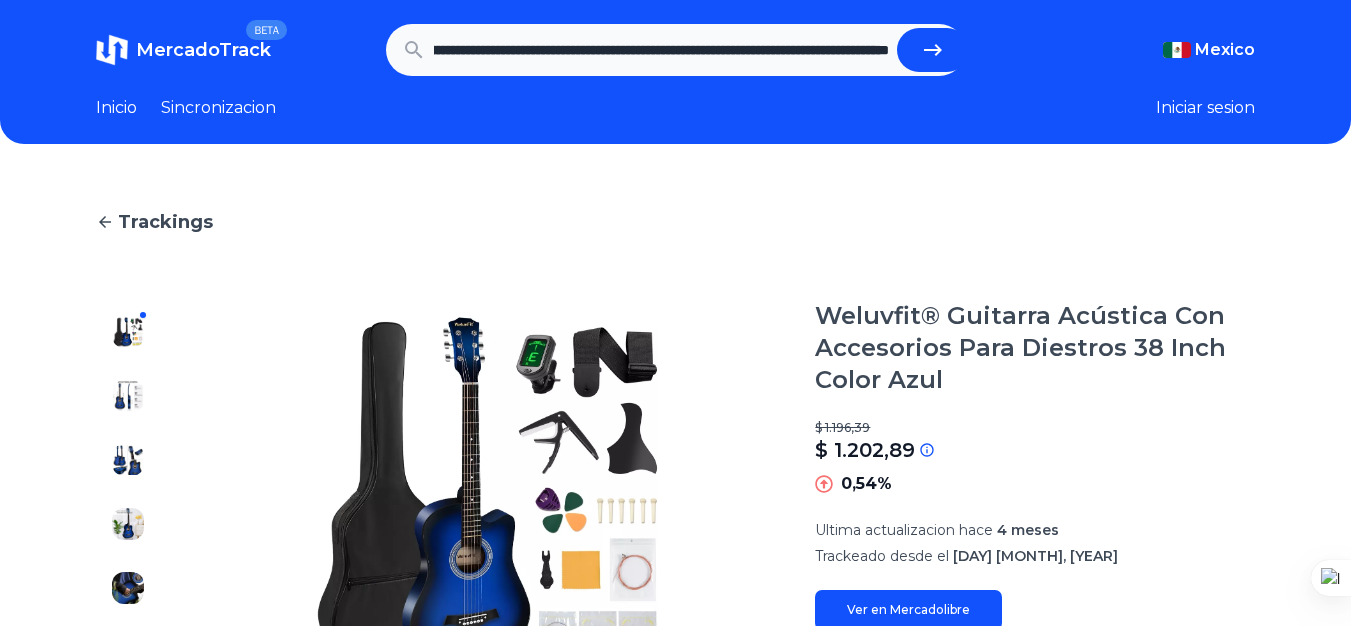 click at bounding box center [933, 50] 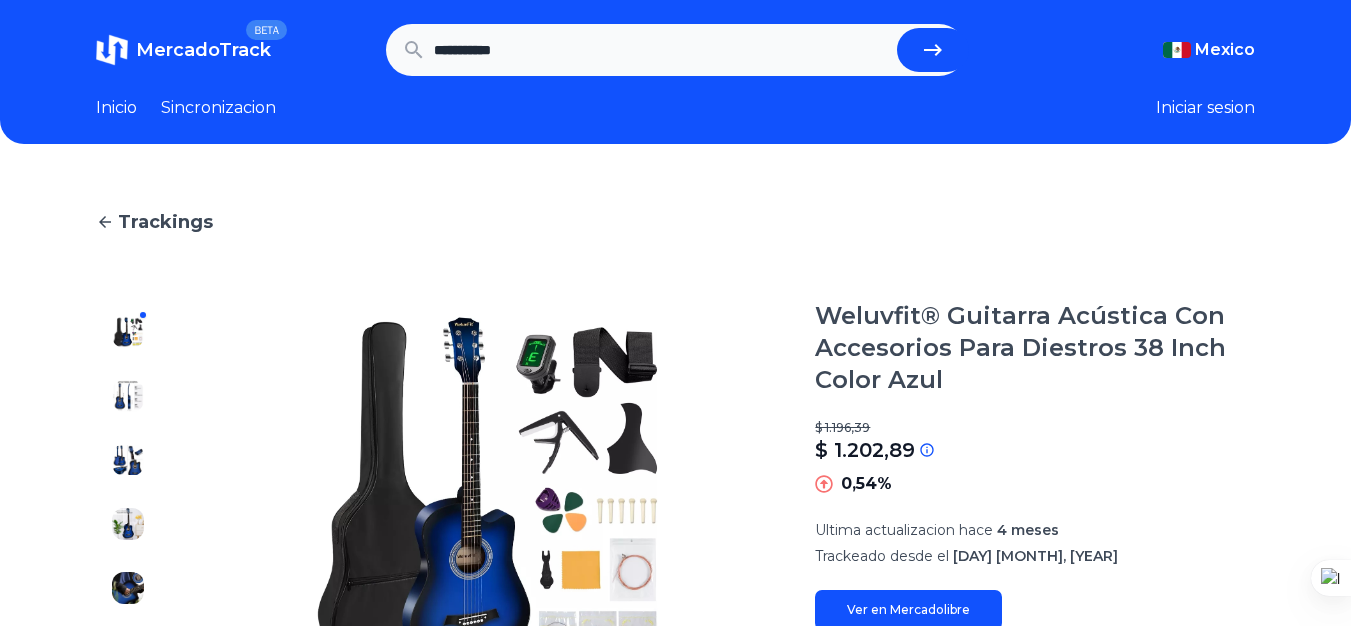 scroll, scrollTop: 0, scrollLeft: 0, axis: both 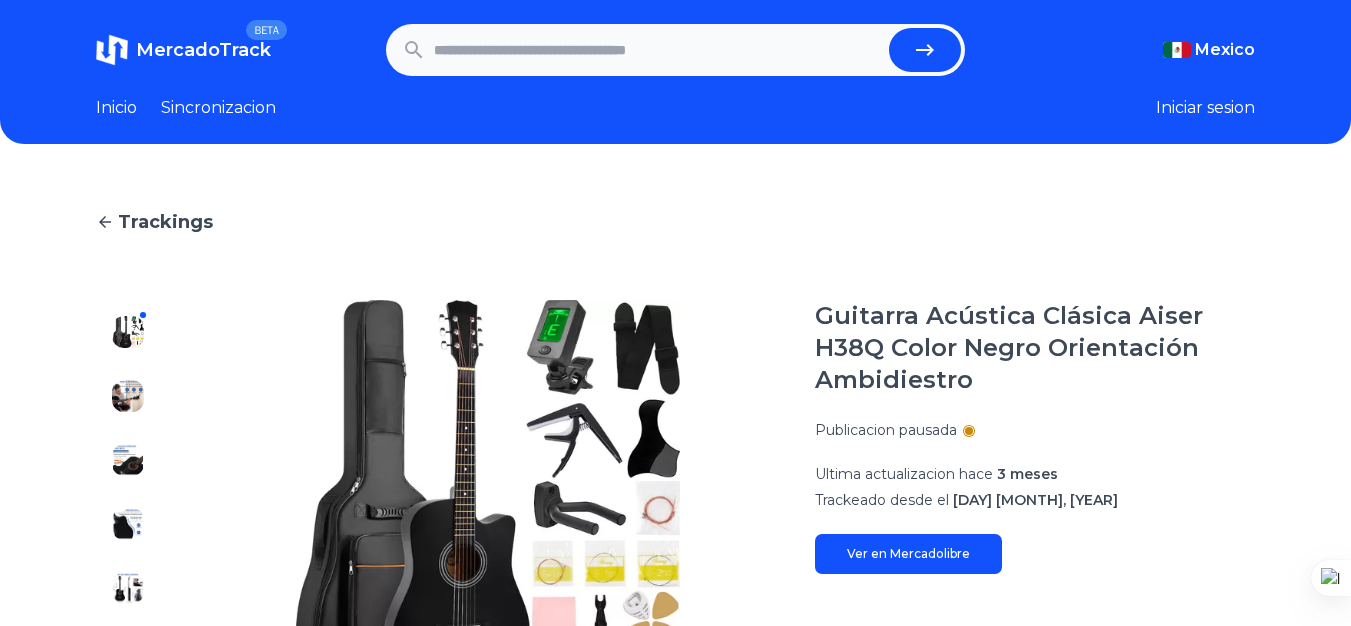 click at bounding box center (658, 50) 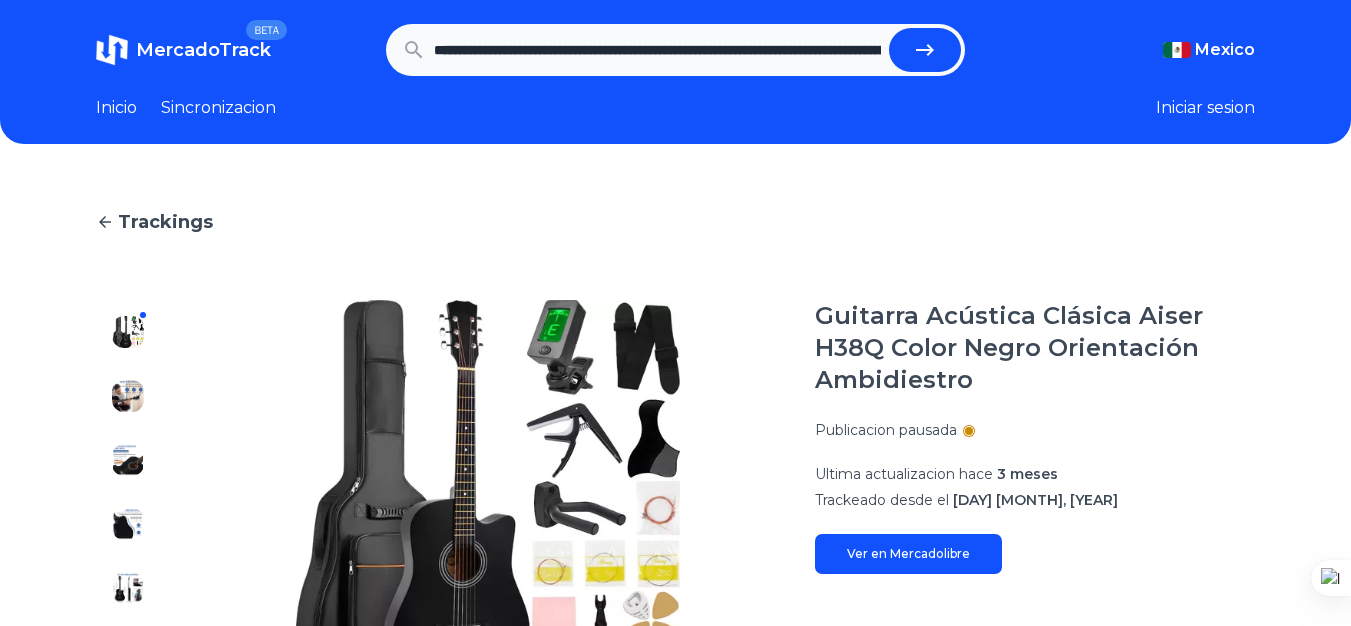 scroll, scrollTop: 0, scrollLeft: 2106, axis: horizontal 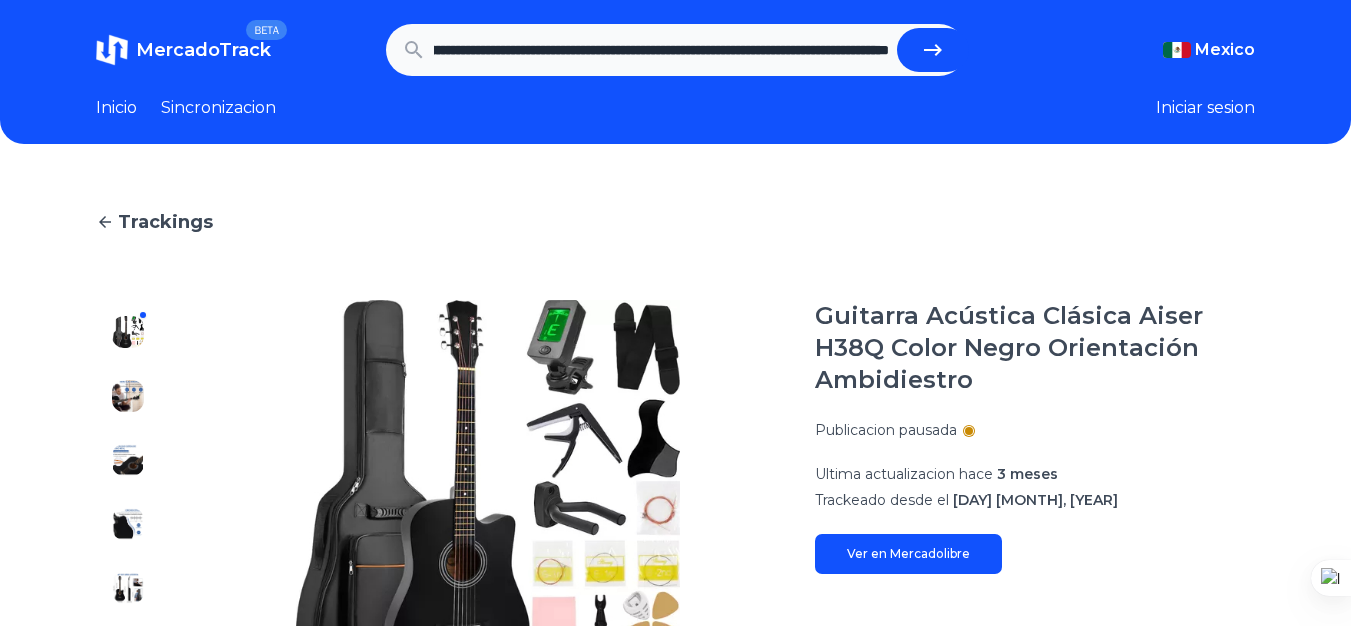 click at bounding box center (933, 50) 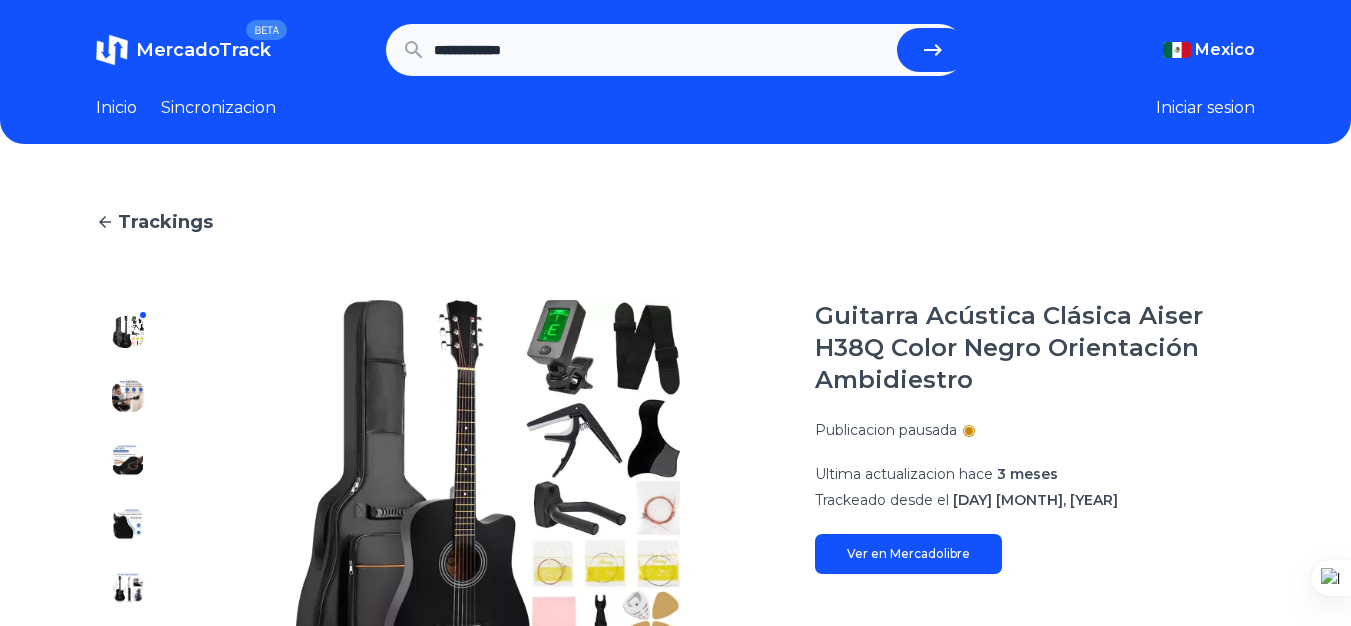 scroll, scrollTop: 0, scrollLeft: 0, axis: both 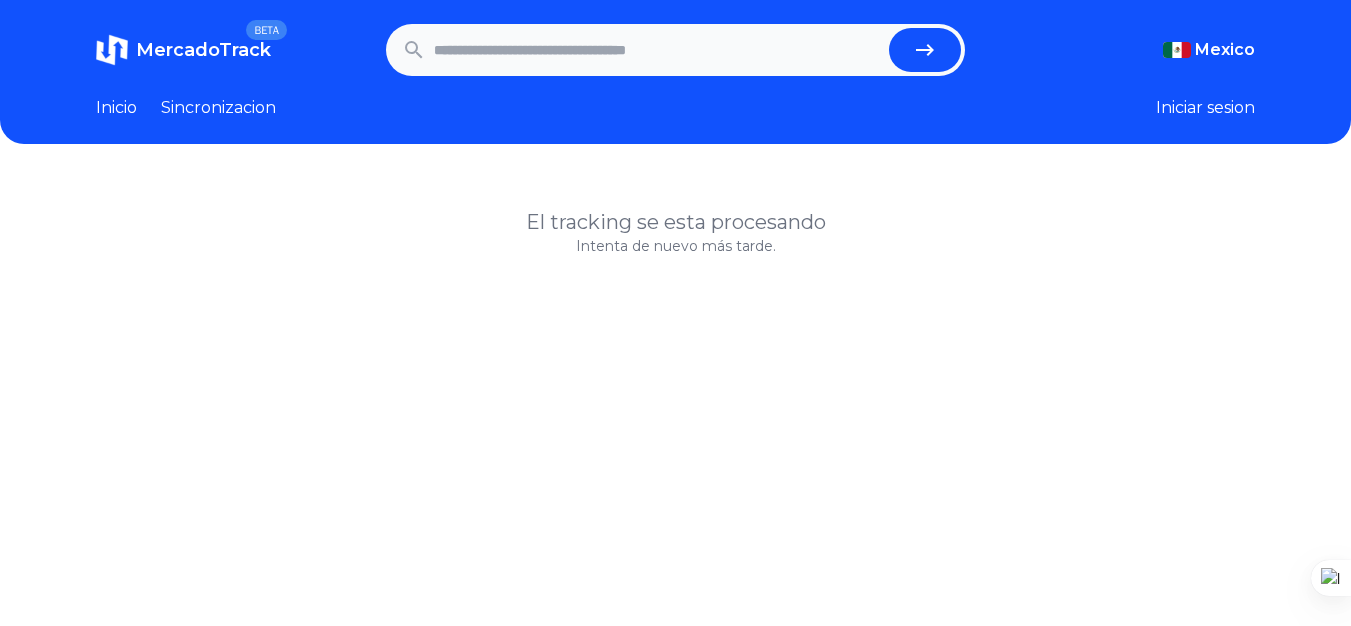click at bounding box center (658, 50) 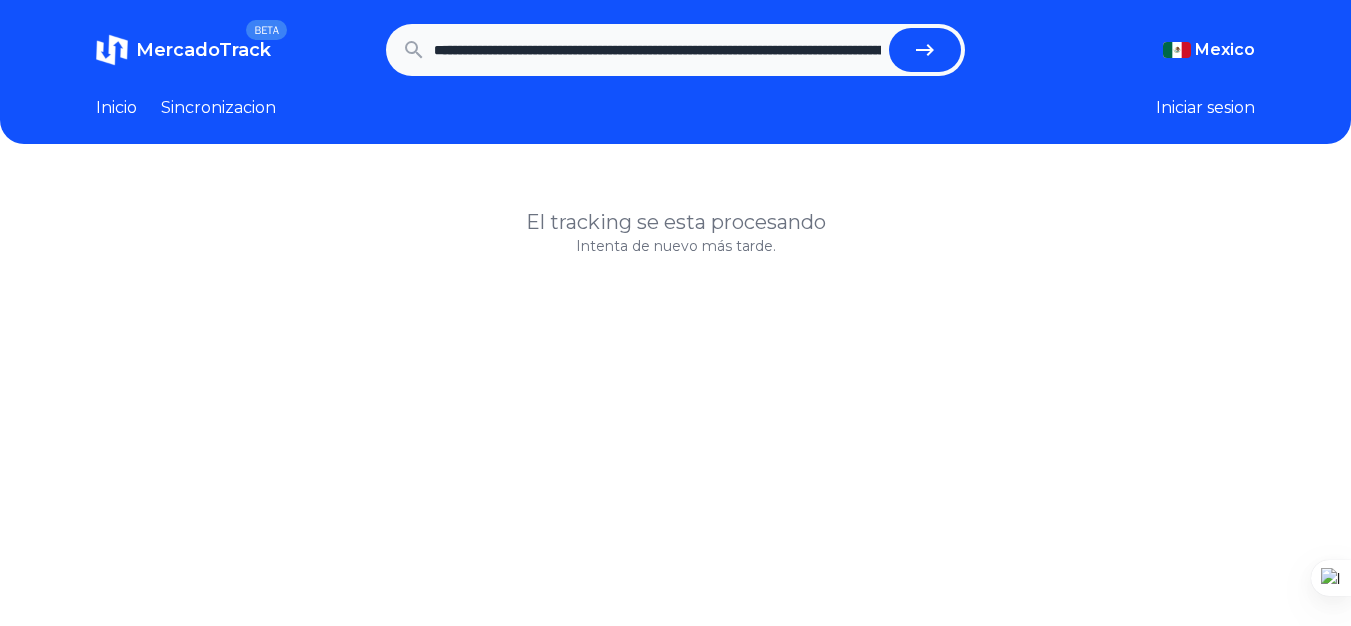 scroll, scrollTop: 0, scrollLeft: 2055, axis: horizontal 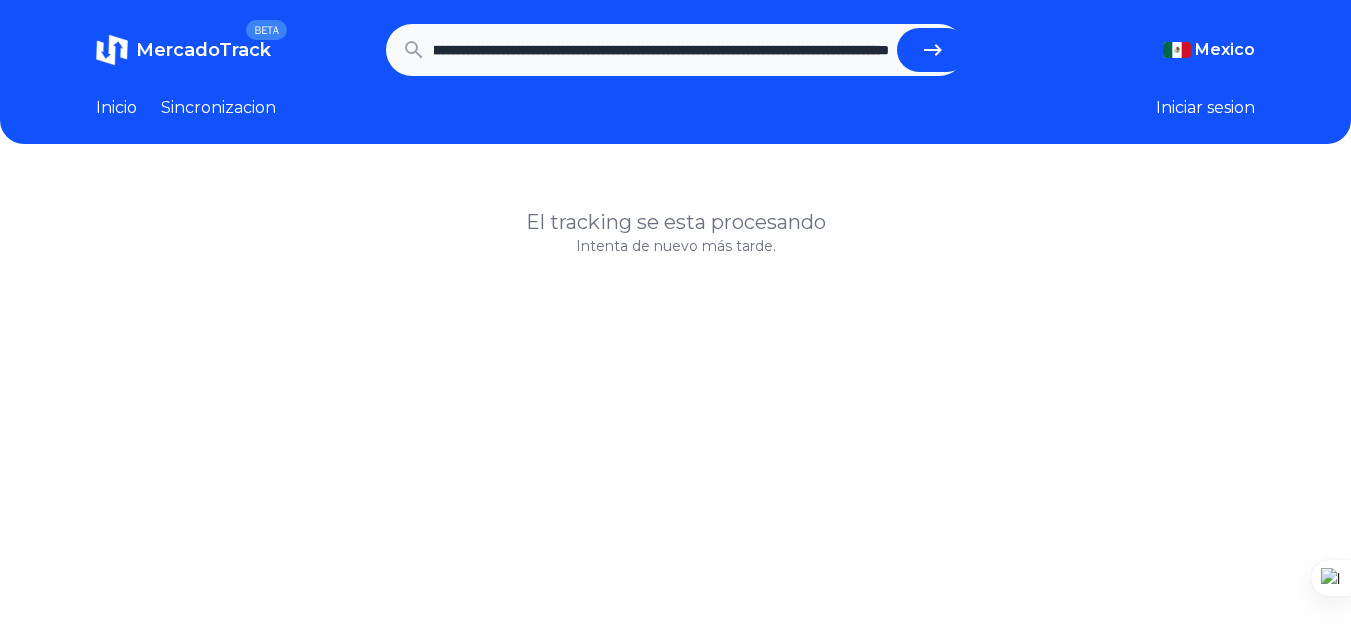 click 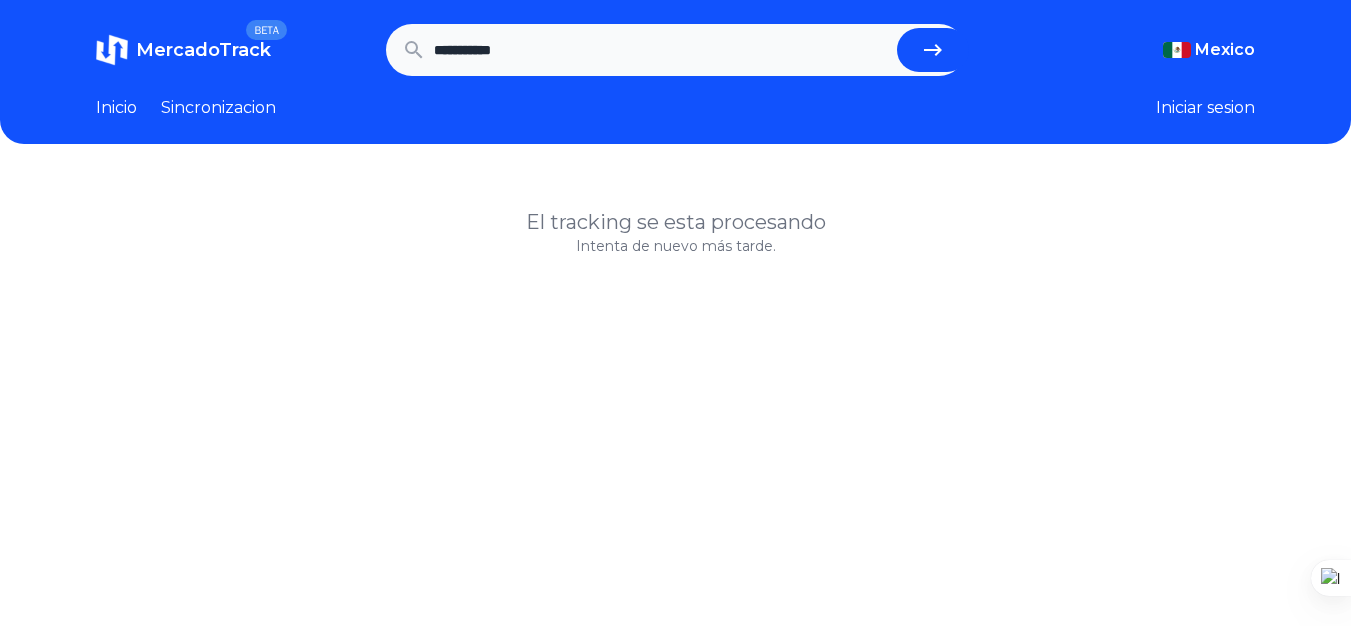 scroll, scrollTop: 0, scrollLeft: 0, axis: both 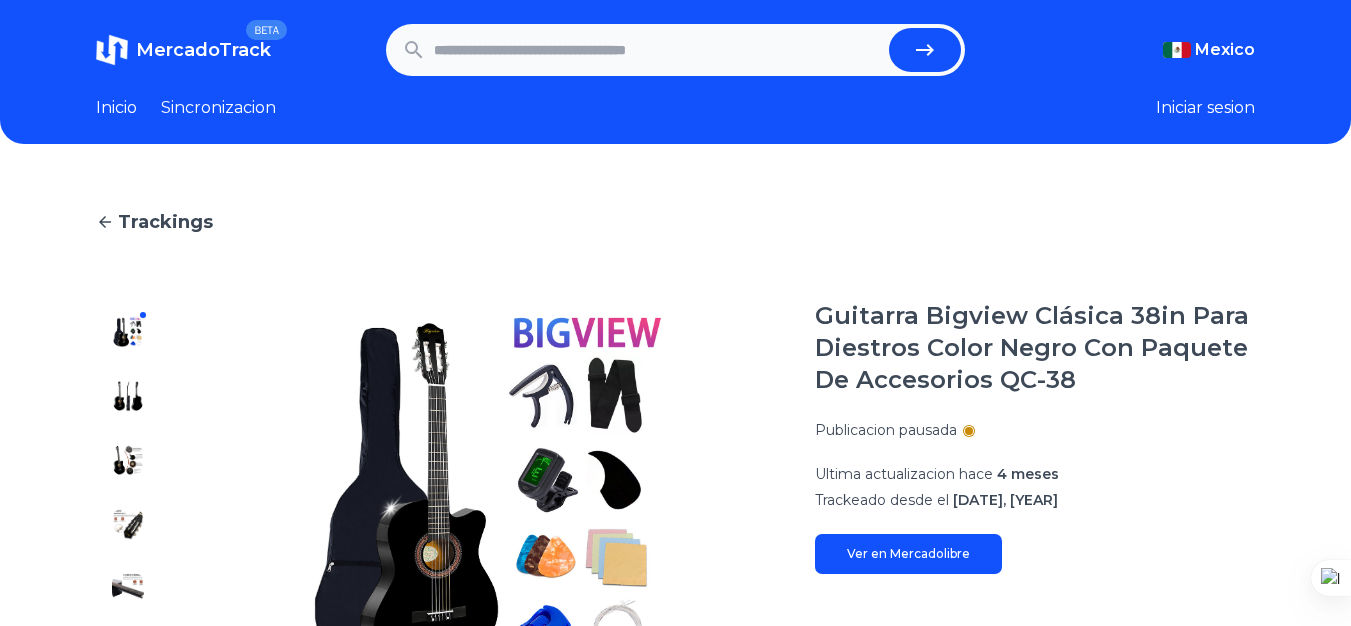 click at bounding box center (658, 50) 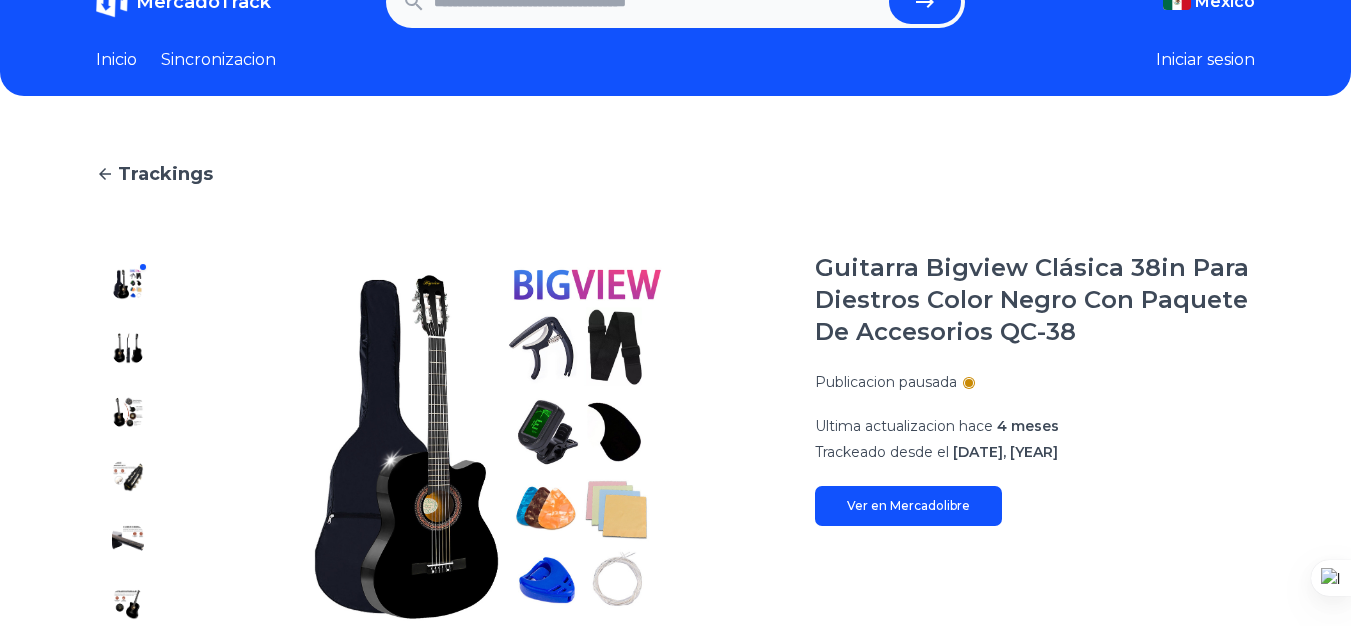 scroll, scrollTop: 0, scrollLeft: 0, axis: both 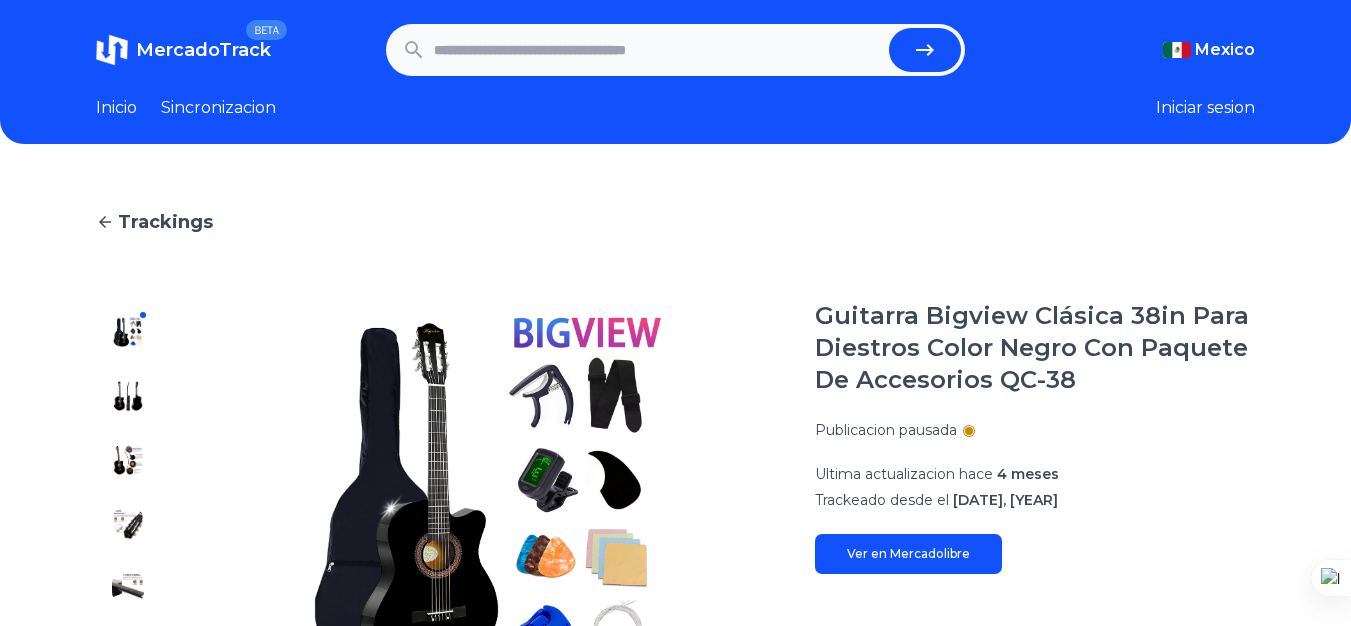 click at bounding box center [658, 50] 